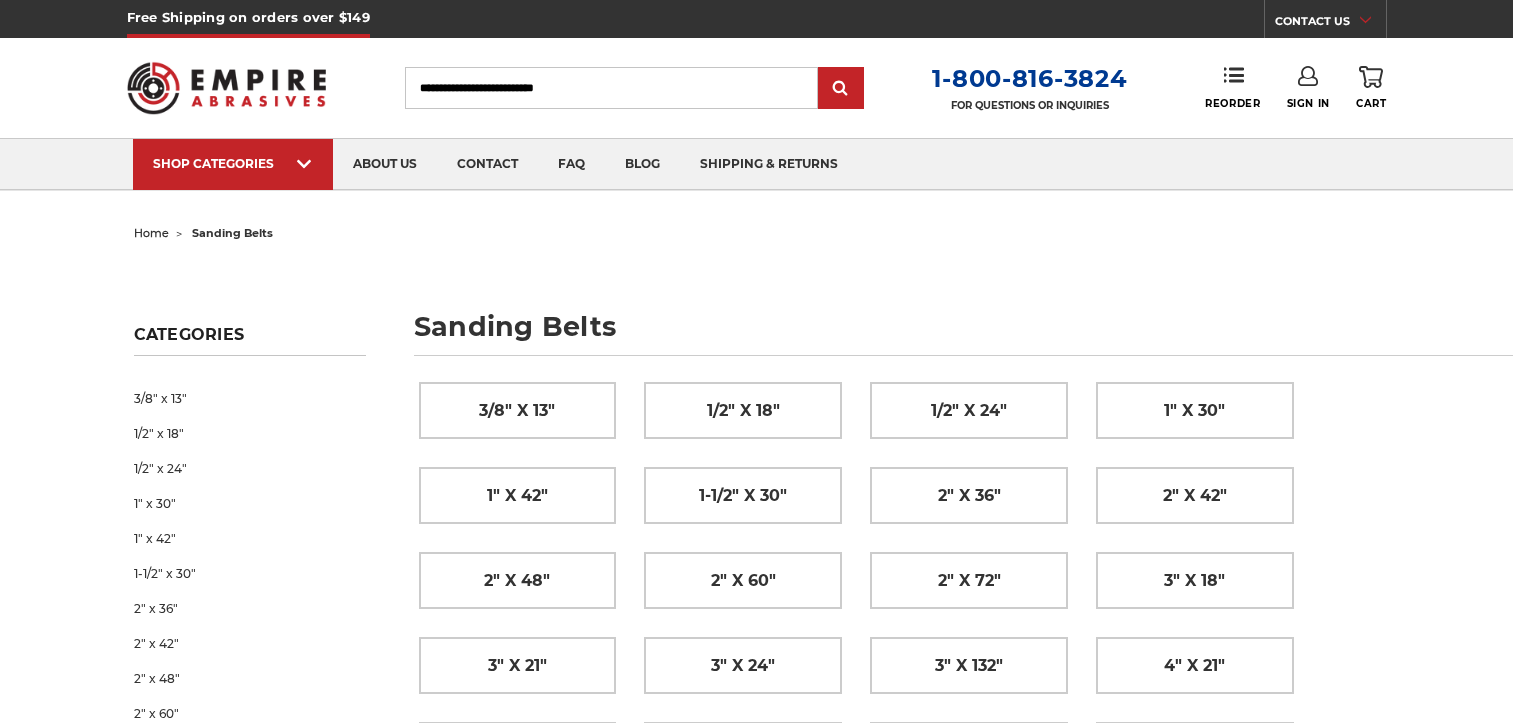 scroll, scrollTop: 0, scrollLeft: 0, axis: both 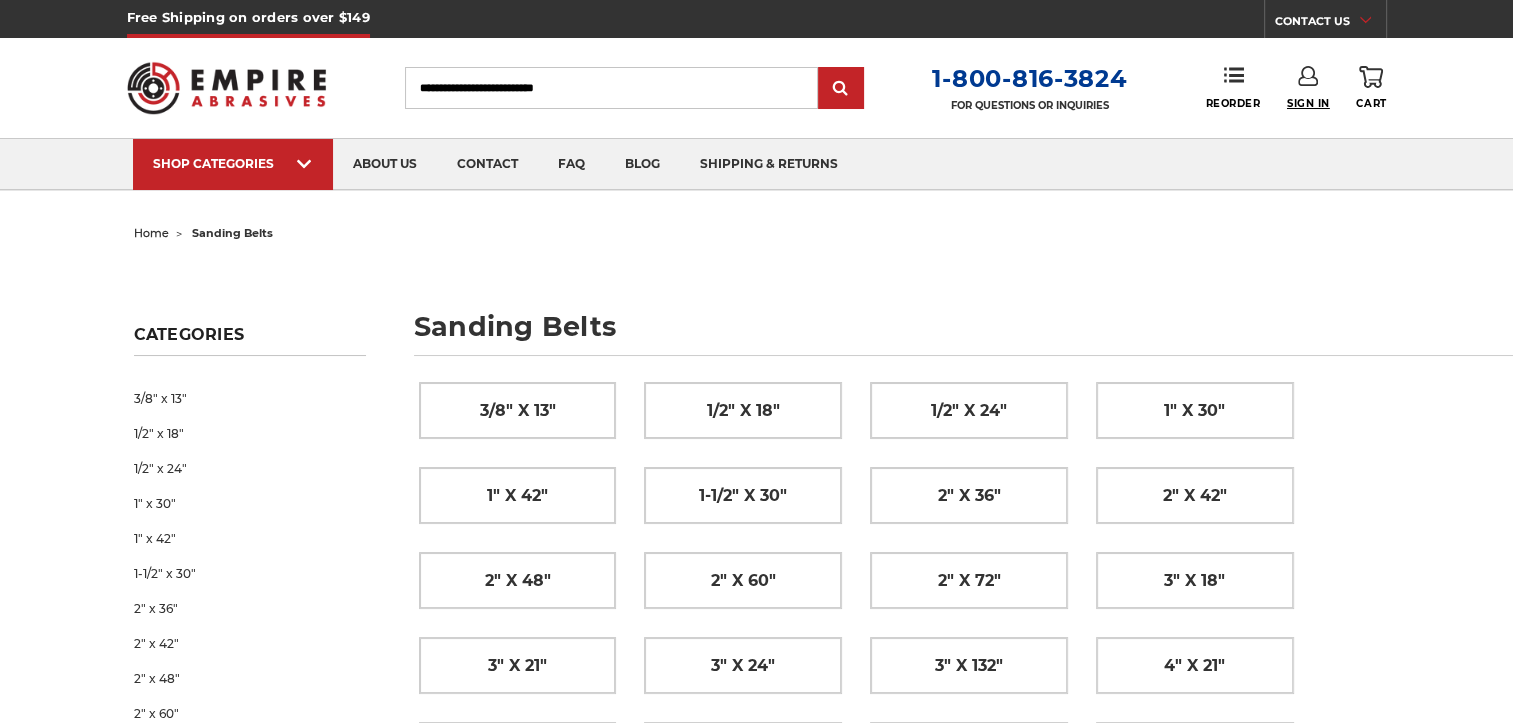 click on "Sign In" at bounding box center [1308, 103] 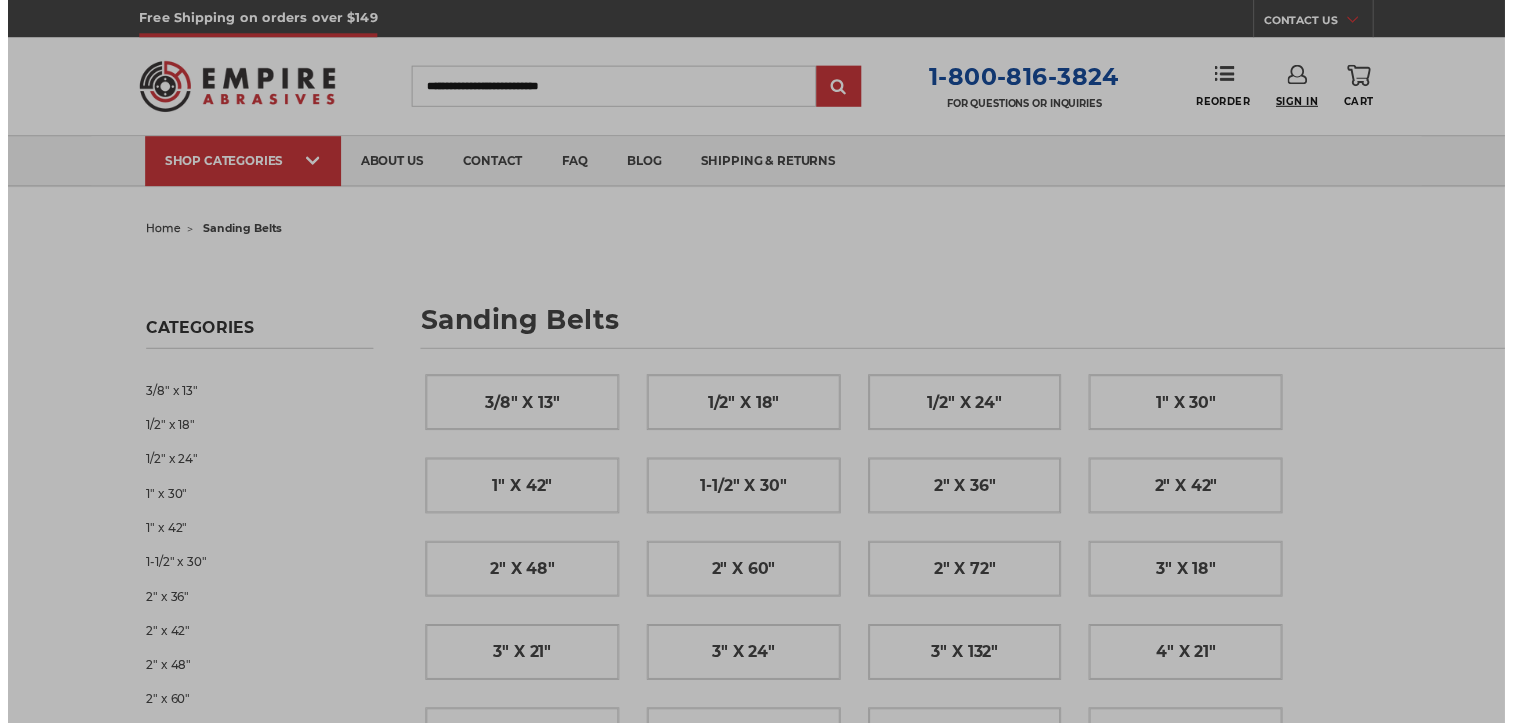 scroll, scrollTop: 0, scrollLeft: 0, axis: both 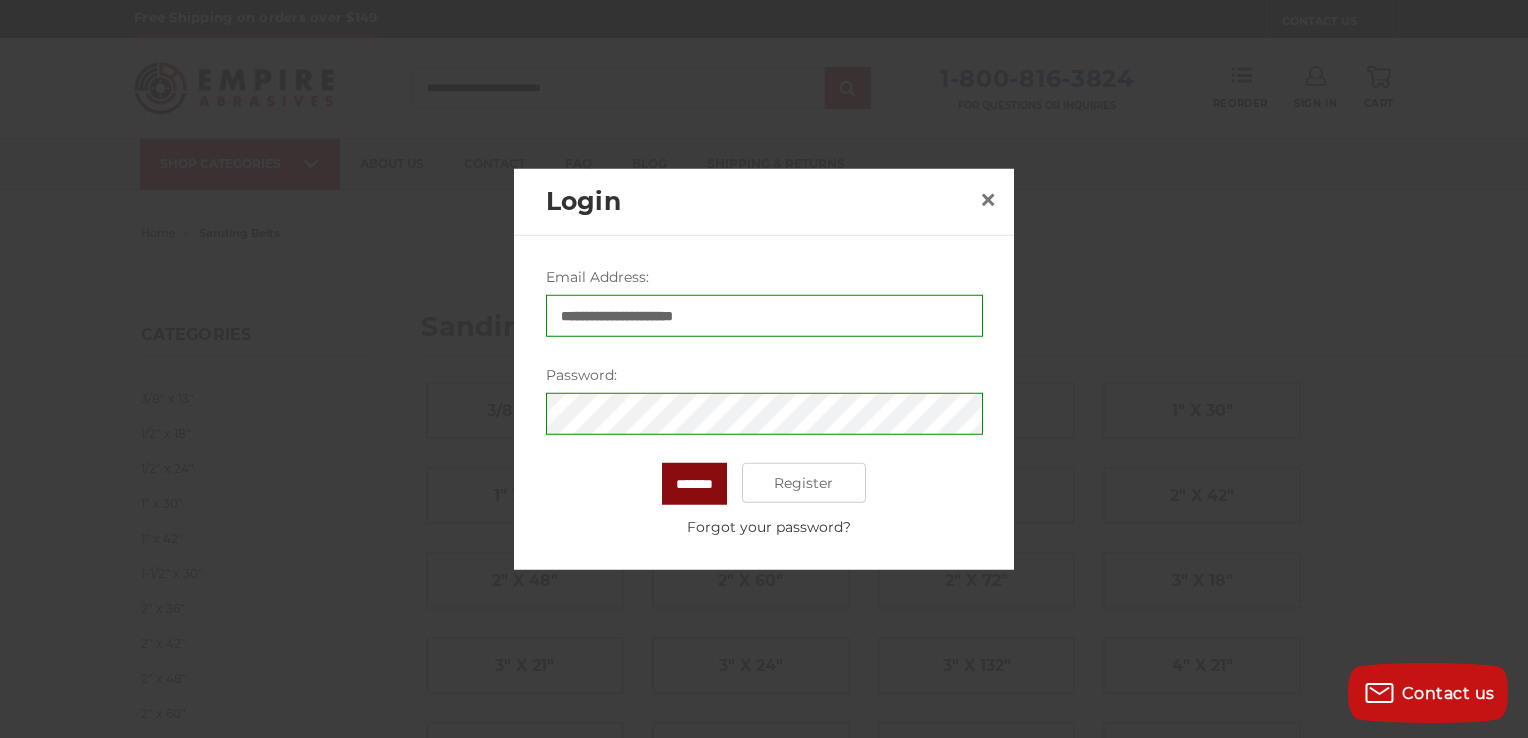 click on "*******" at bounding box center [694, 484] 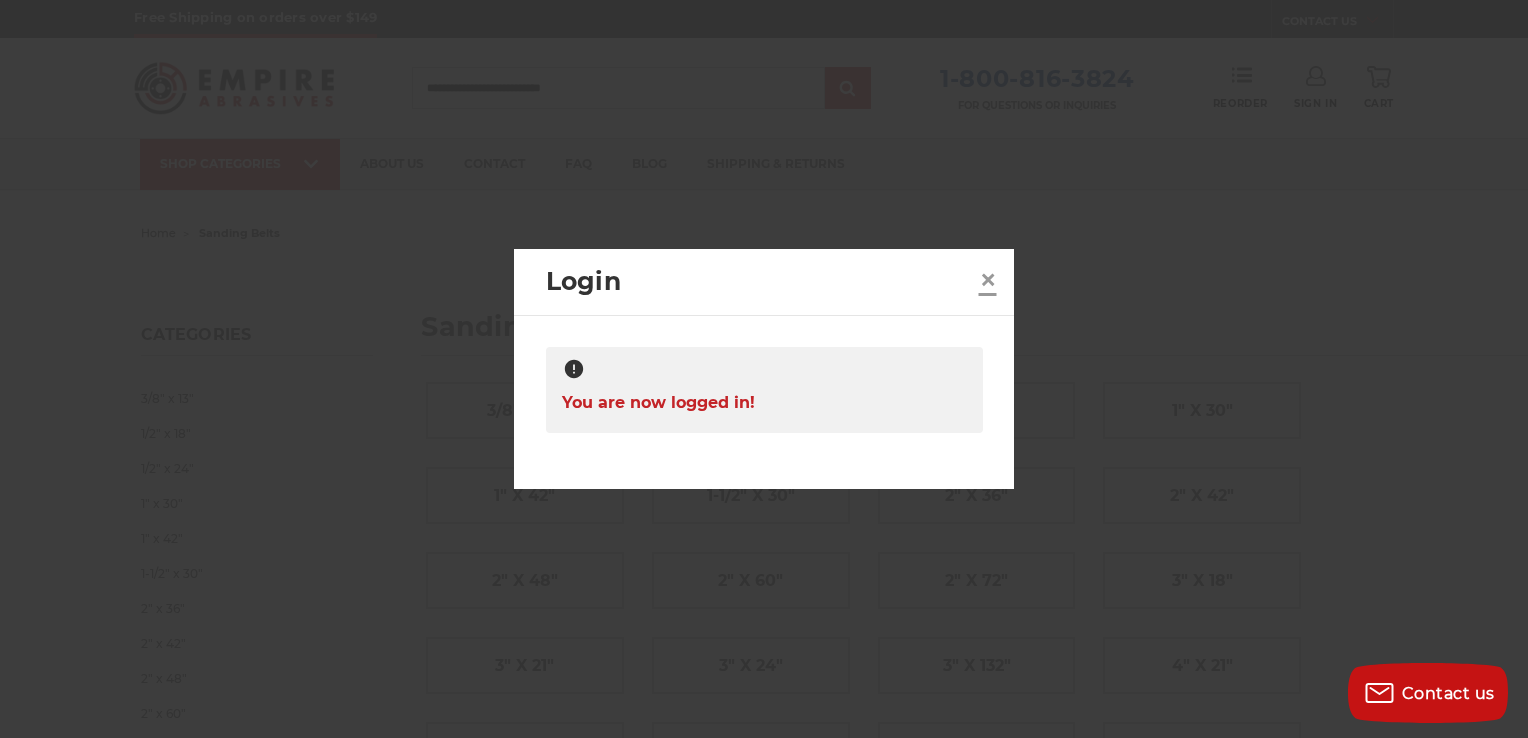 click on "×" at bounding box center [988, 279] 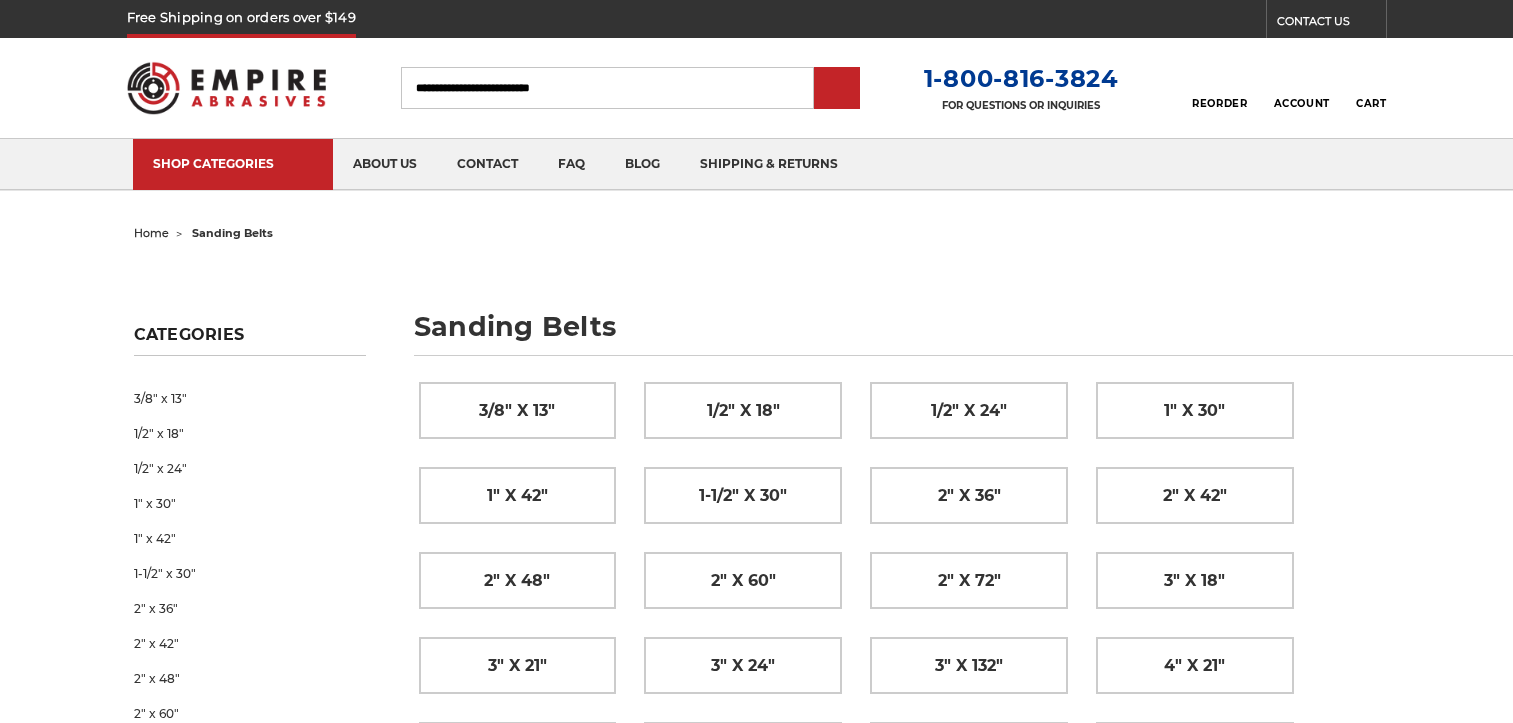 scroll, scrollTop: 0, scrollLeft: 0, axis: both 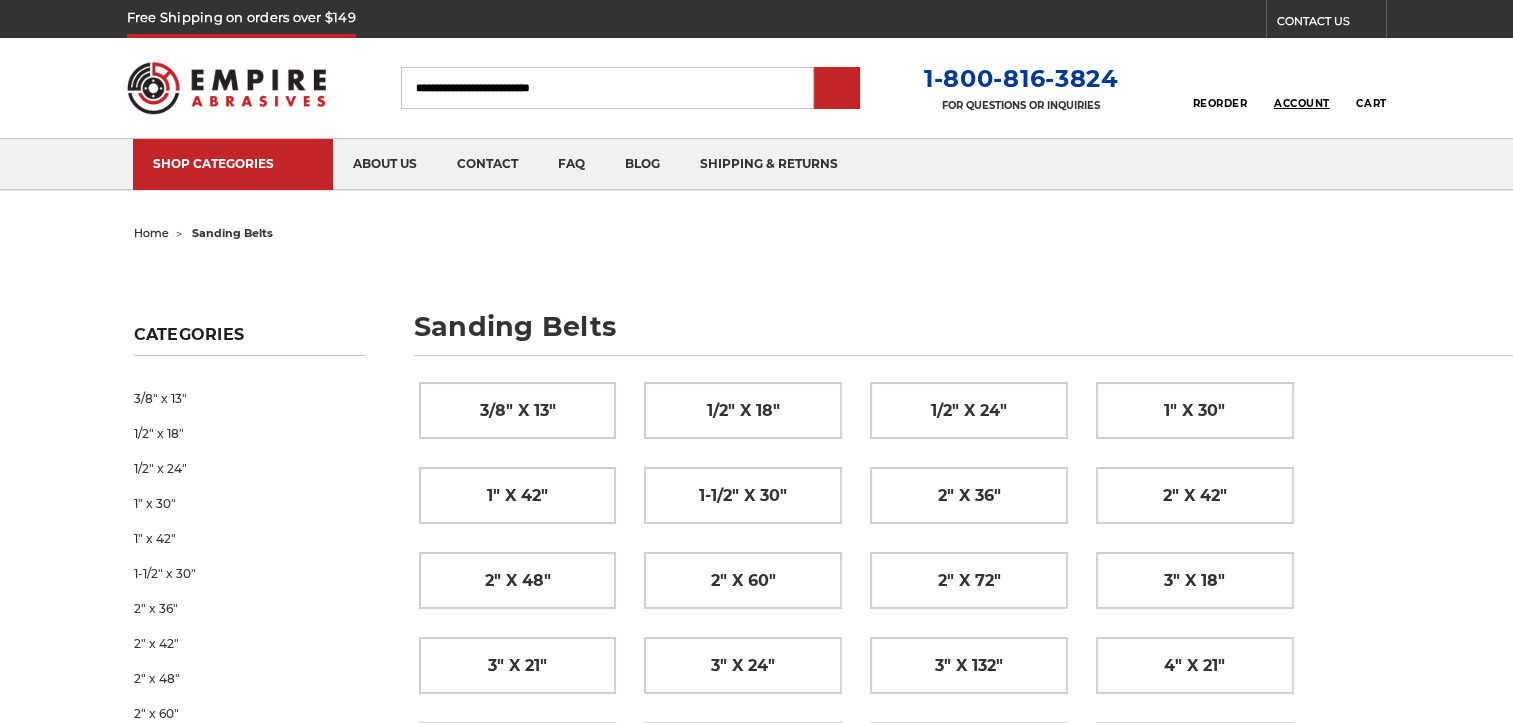 click on "Account" at bounding box center [1302, 103] 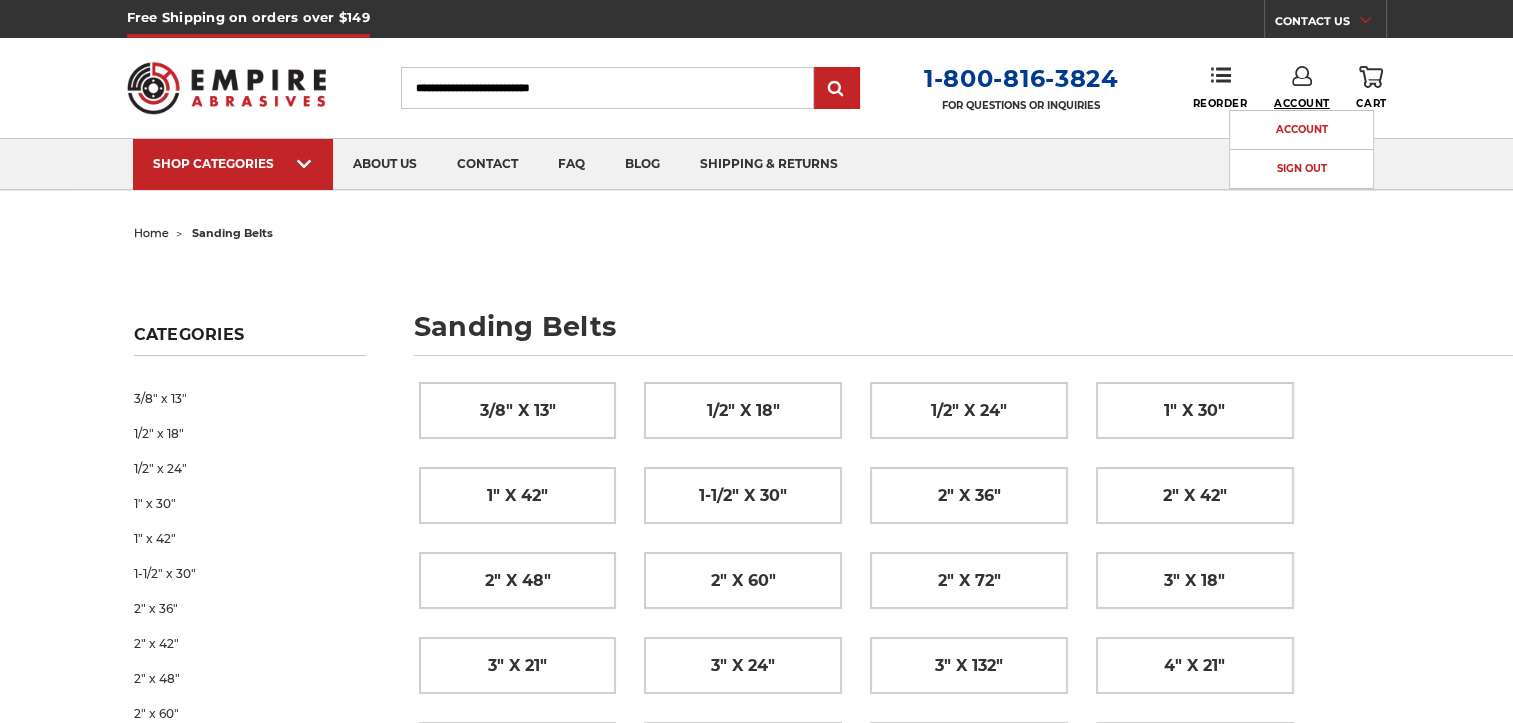 scroll, scrollTop: 0, scrollLeft: 0, axis: both 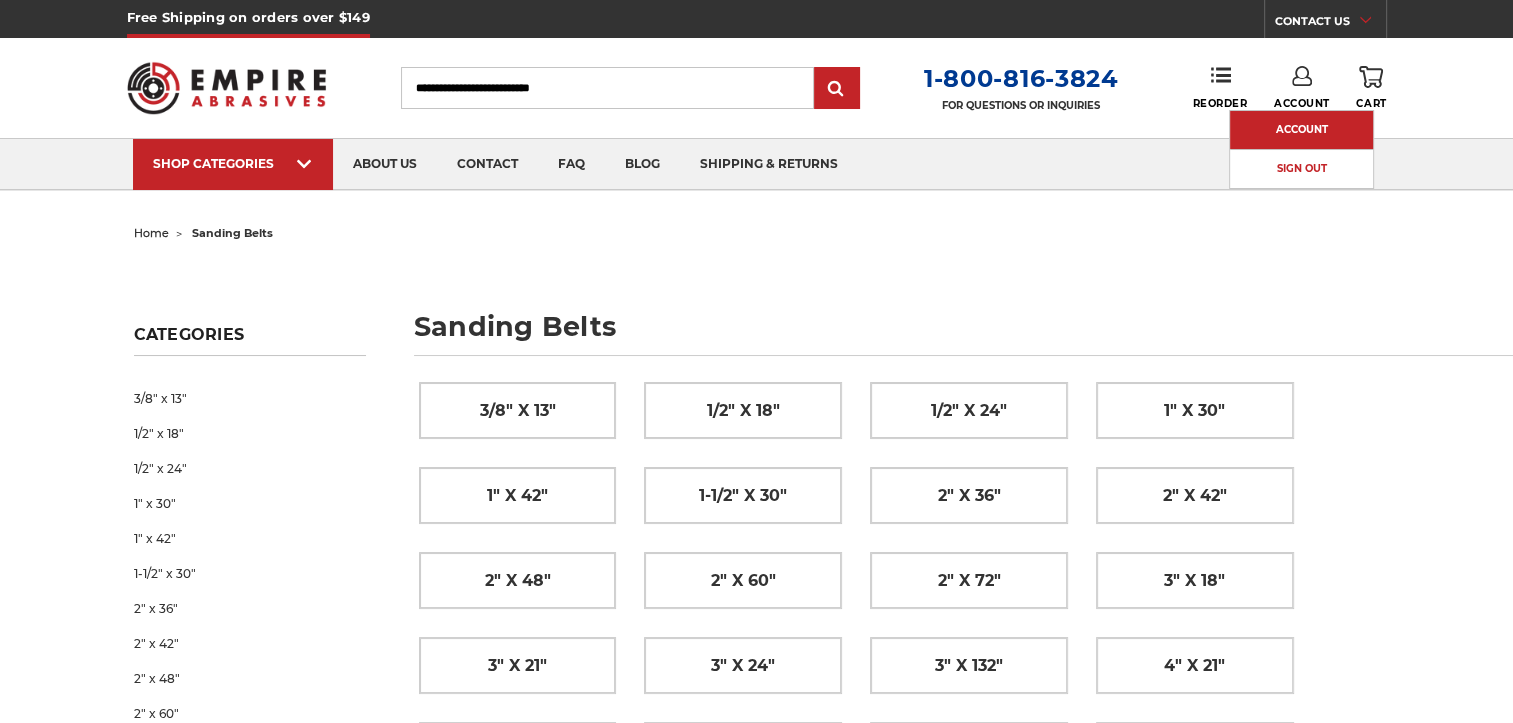 click on "Account" at bounding box center (1301, 130) 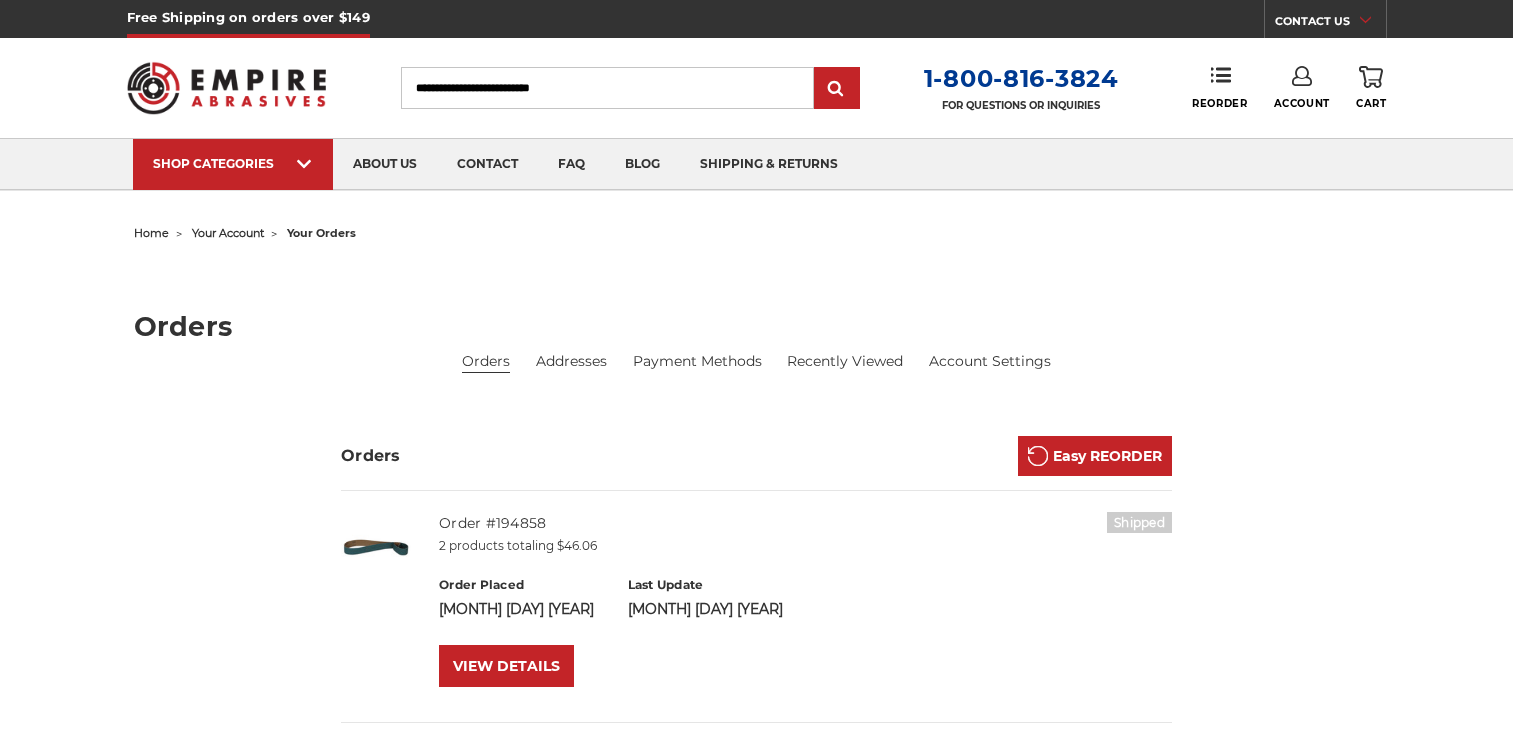 scroll, scrollTop: 0, scrollLeft: 0, axis: both 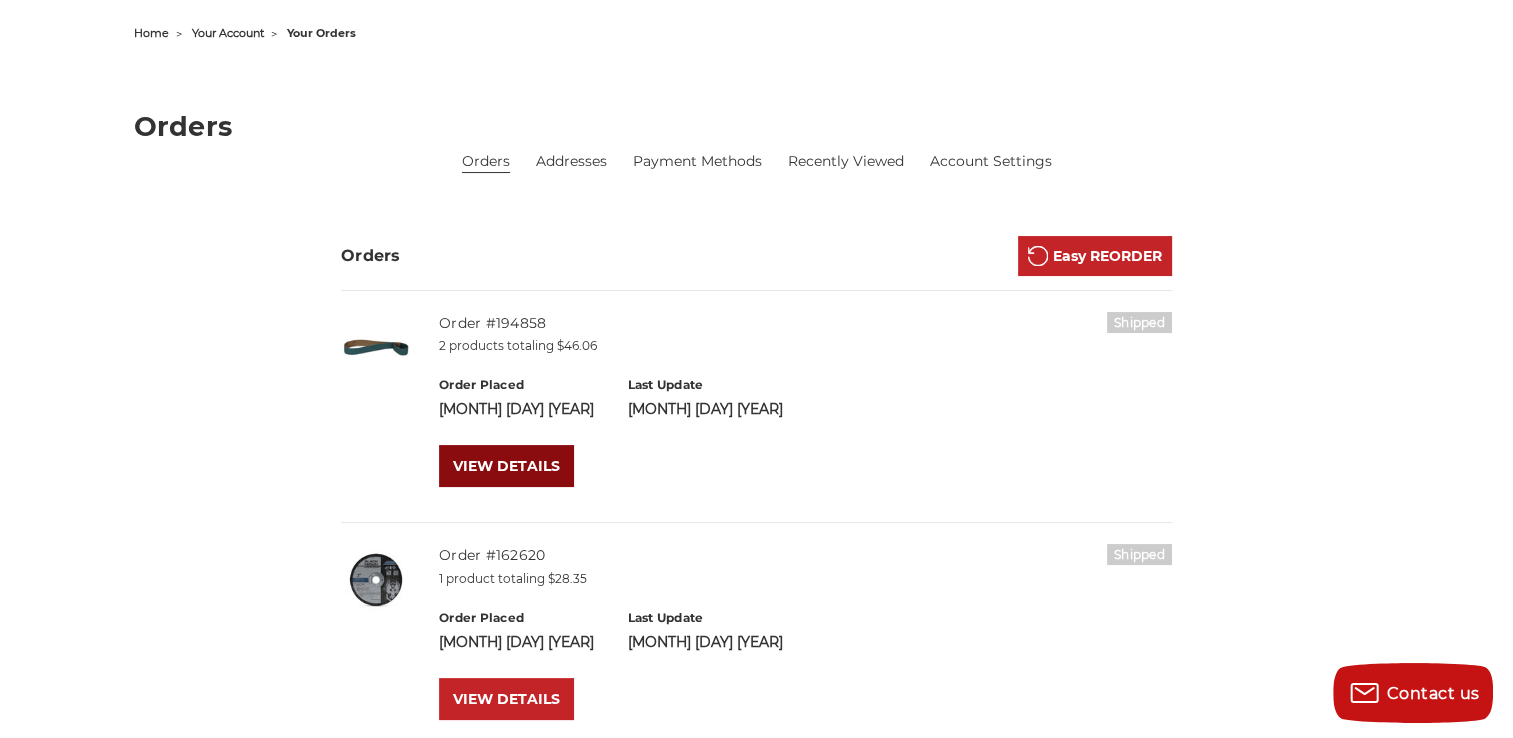 click on "VIEW DETAILS" at bounding box center [506, 466] 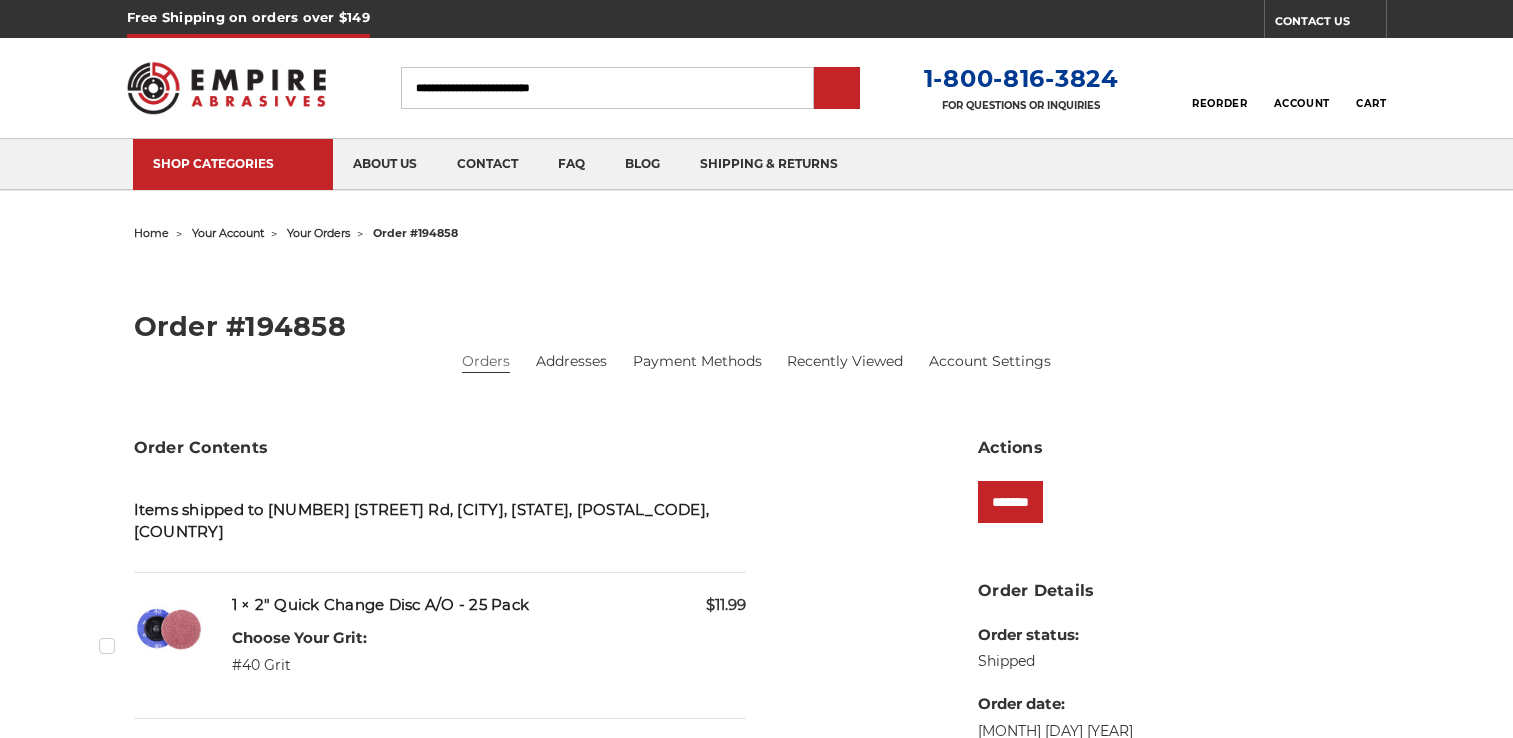 scroll, scrollTop: 0, scrollLeft: 0, axis: both 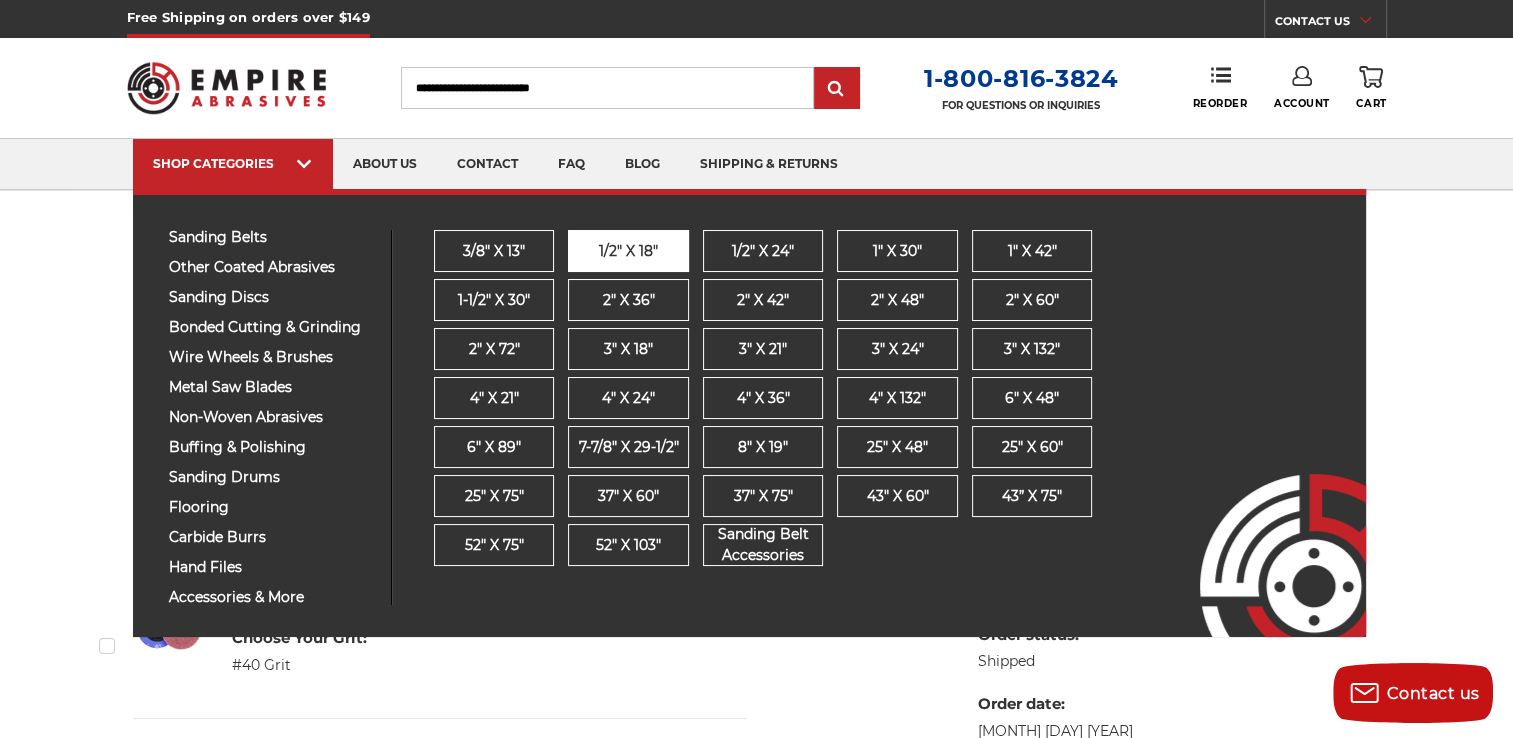 click on "1/2" x 18"" at bounding box center (628, 251) 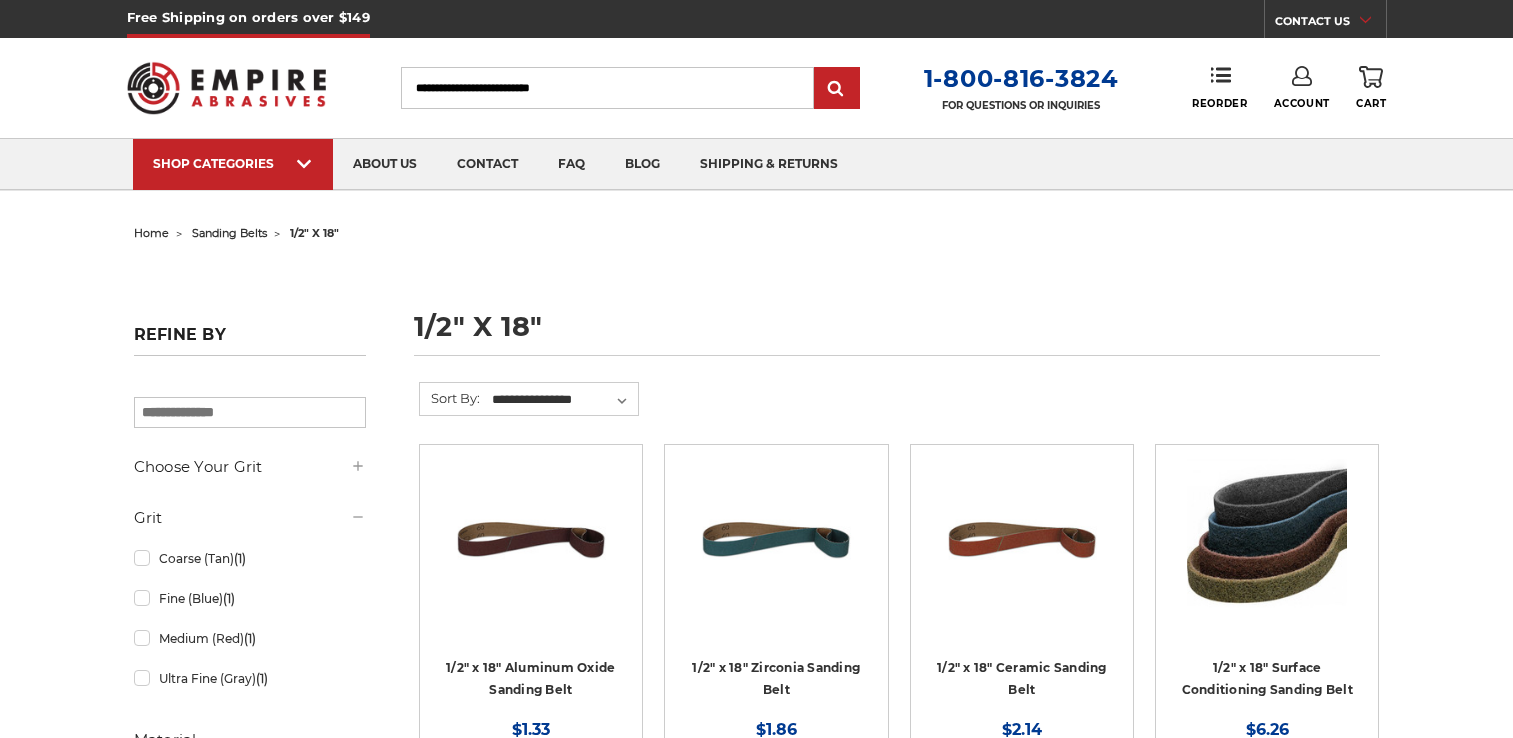 scroll, scrollTop: 0, scrollLeft: 0, axis: both 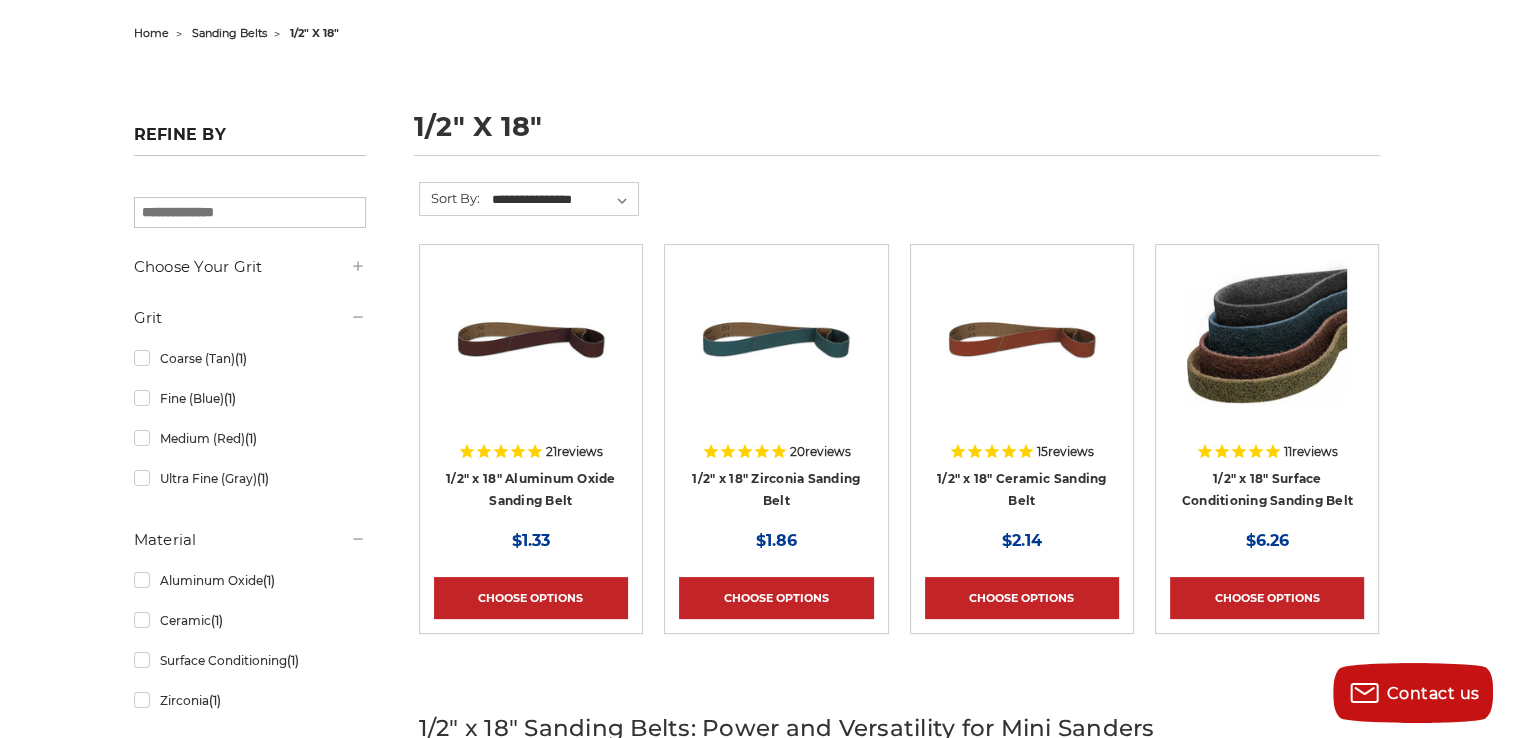 click on "1/2" x 18" Aluminum Oxide Sanding Belt" at bounding box center (531, 495) 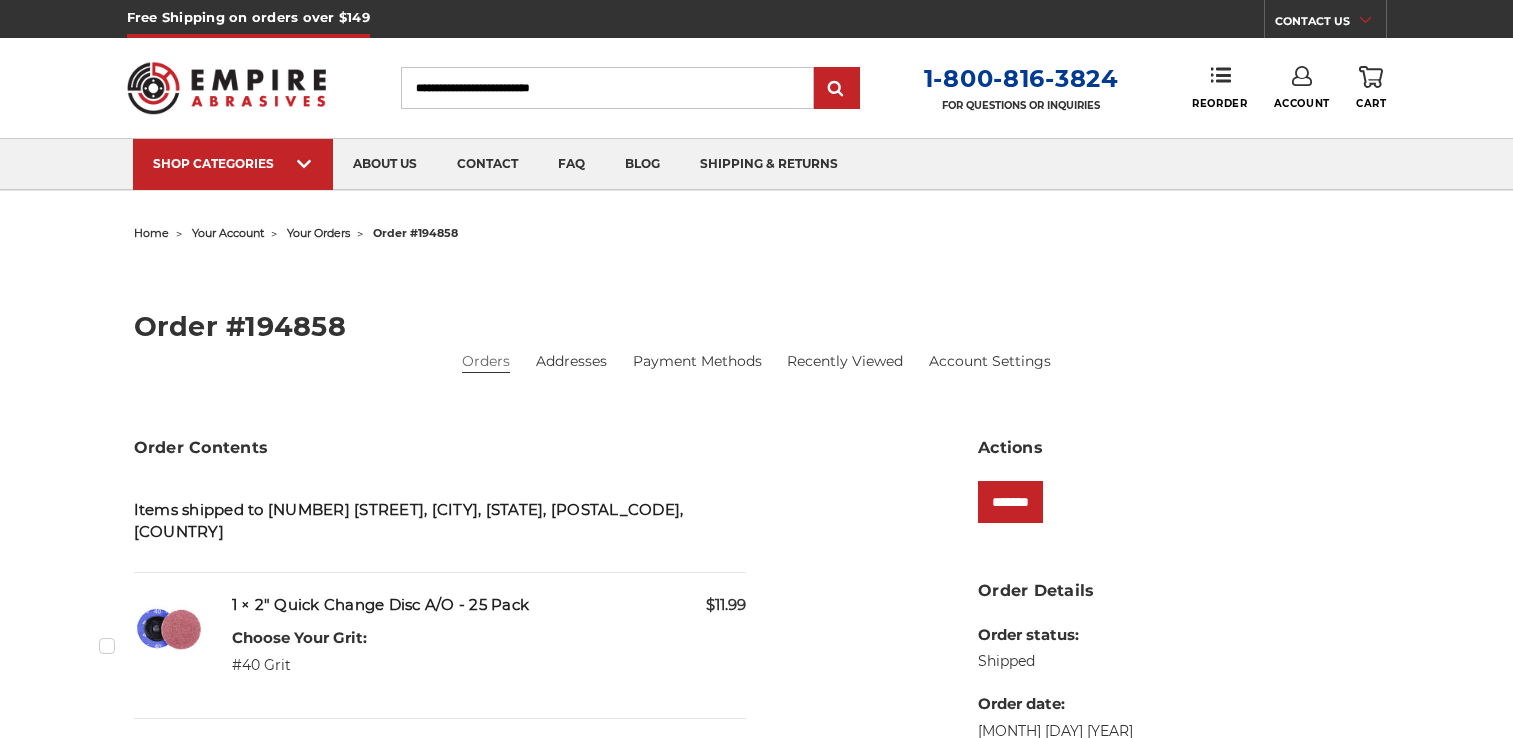 scroll, scrollTop: 0, scrollLeft: 0, axis: both 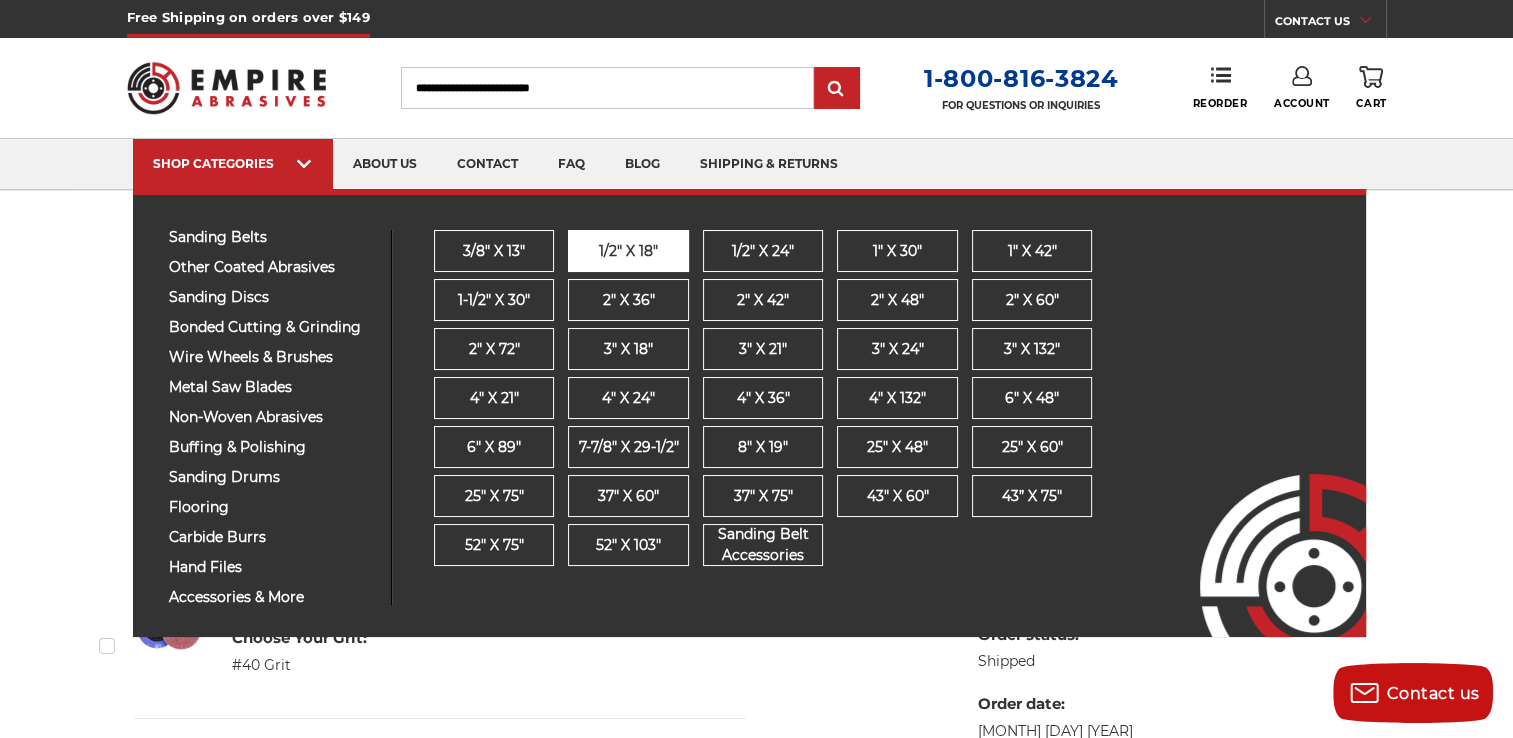 click on "1/2" x 18"" at bounding box center (628, 251) 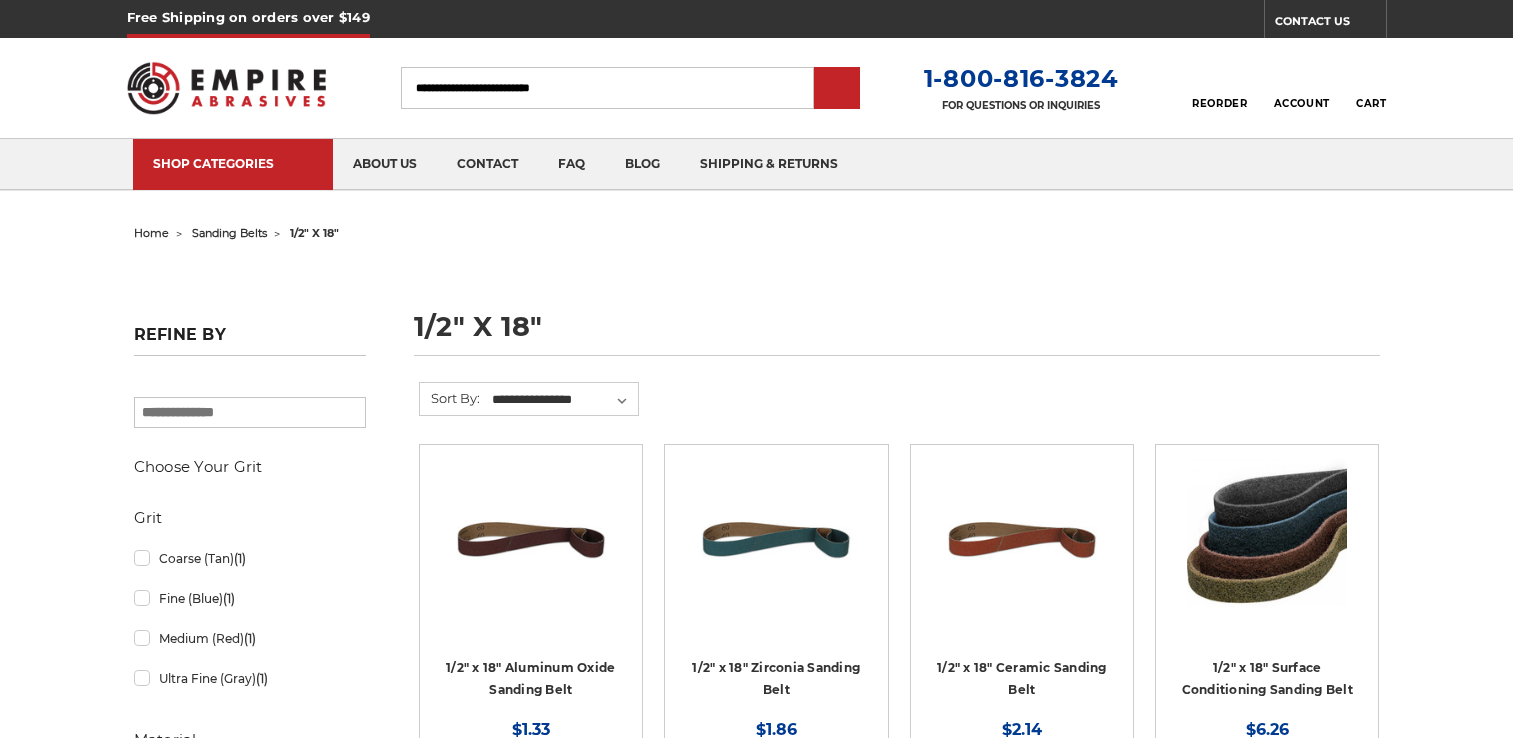 scroll, scrollTop: 0, scrollLeft: 0, axis: both 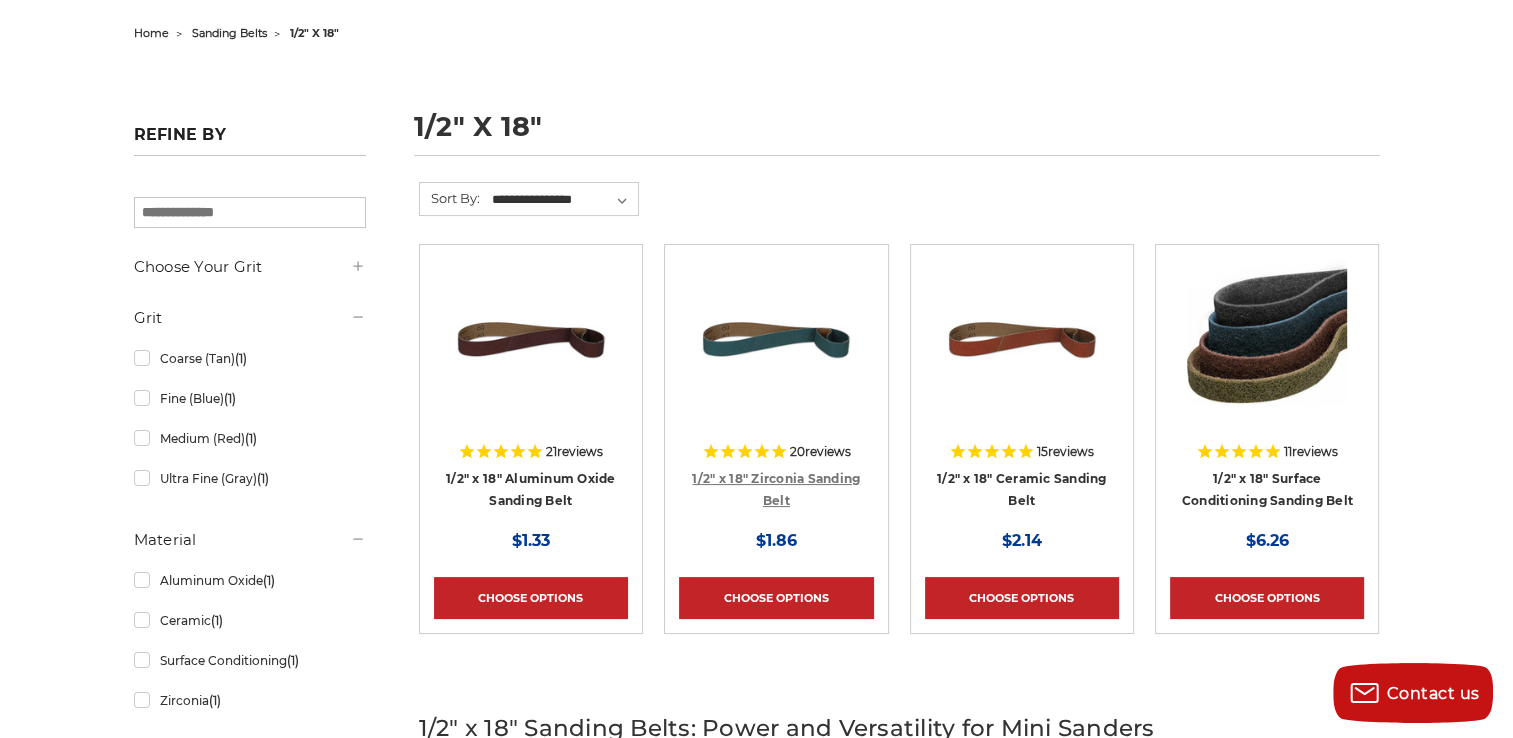 click on "1/2" x 18" Zirconia Sanding Belt" at bounding box center [776, 490] 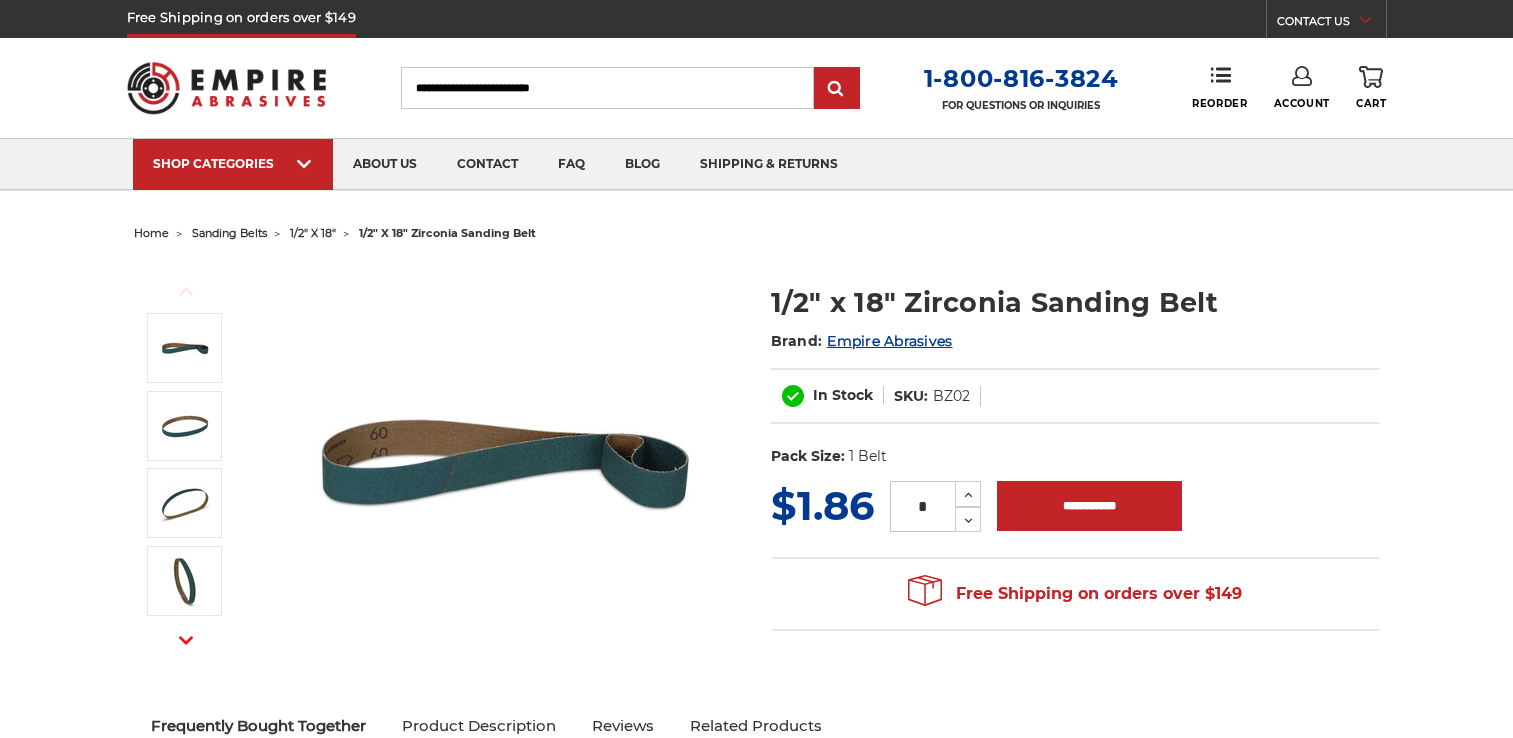 scroll, scrollTop: 0, scrollLeft: 0, axis: both 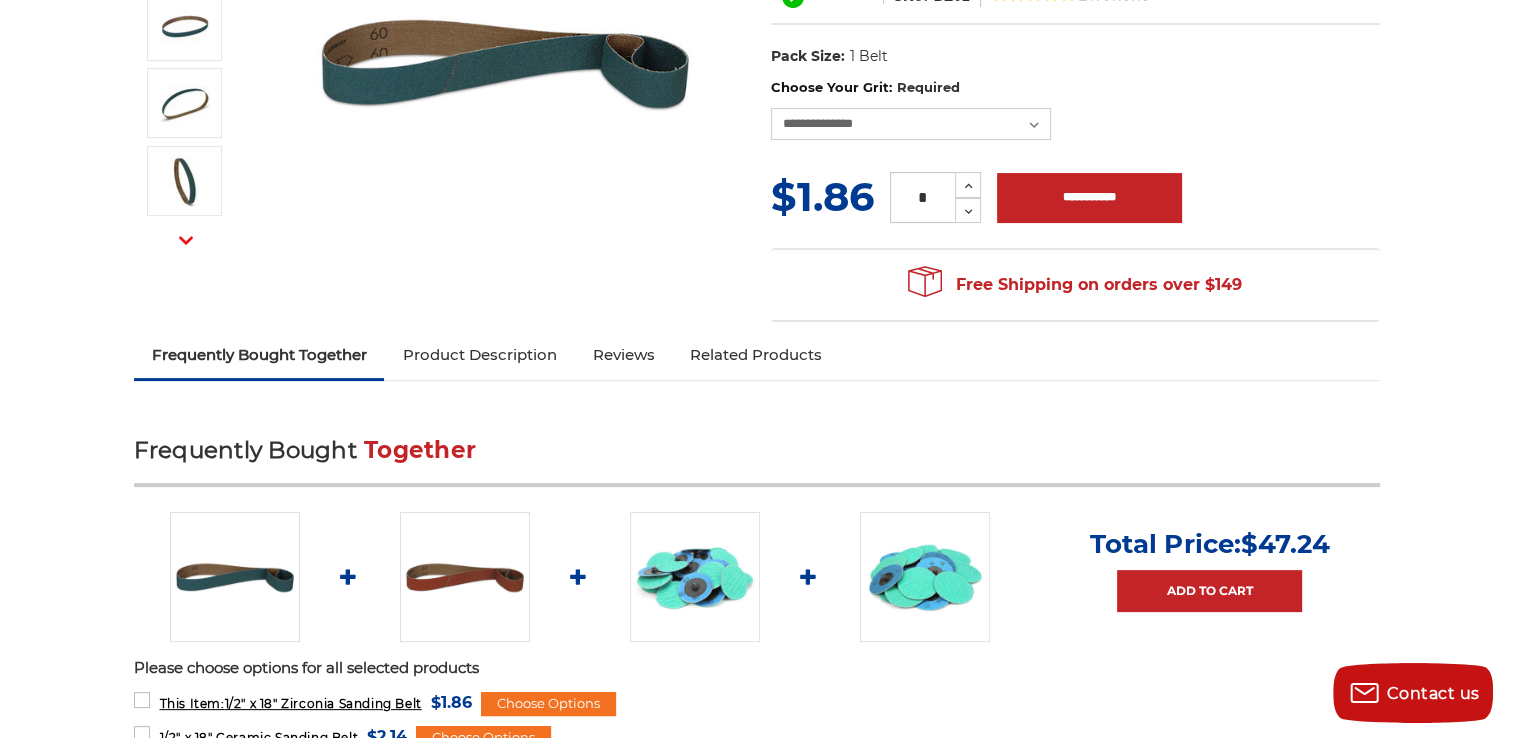 click on "Product Description" at bounding box center (479, 355) 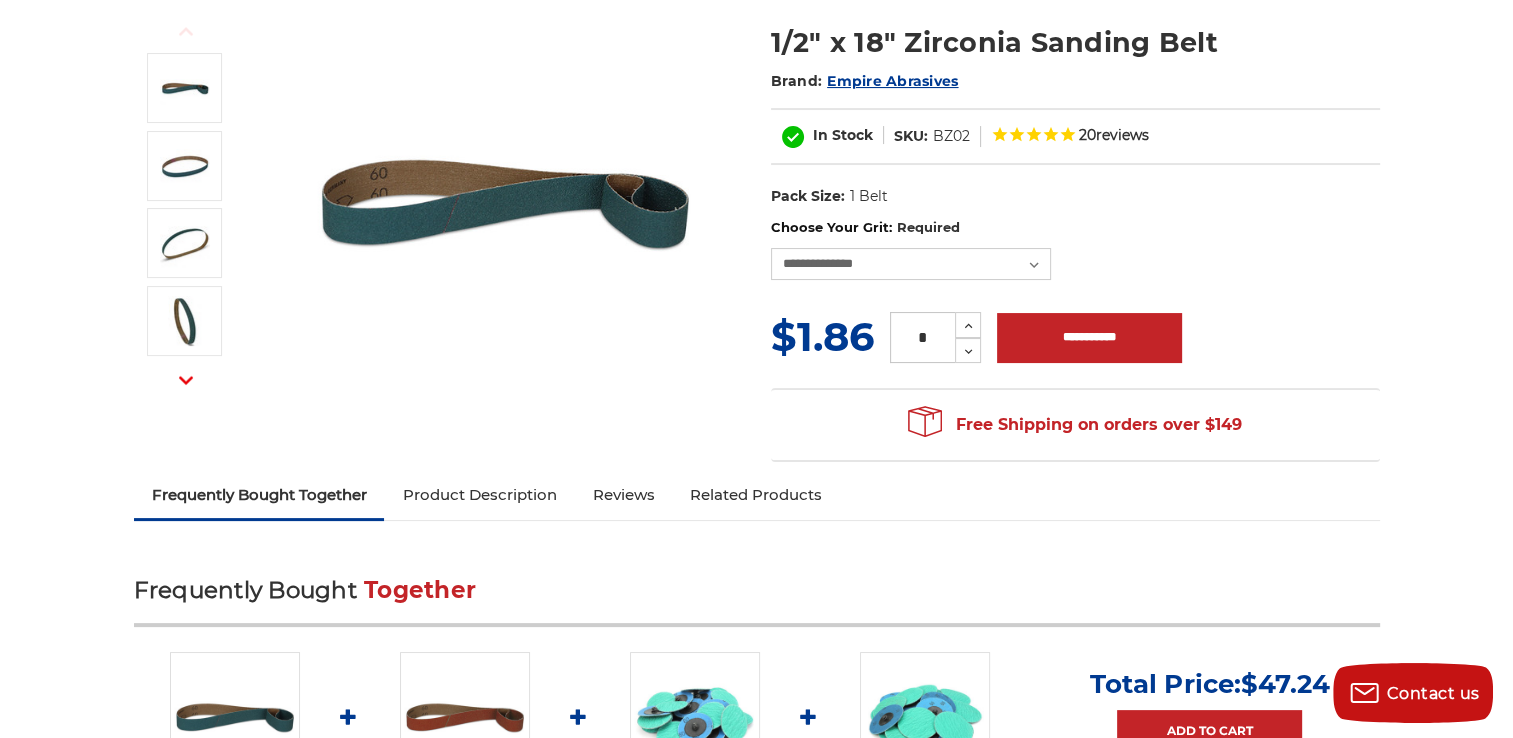 scroll, scrollTop: 243, scrollLeft: 0, axis: vertical 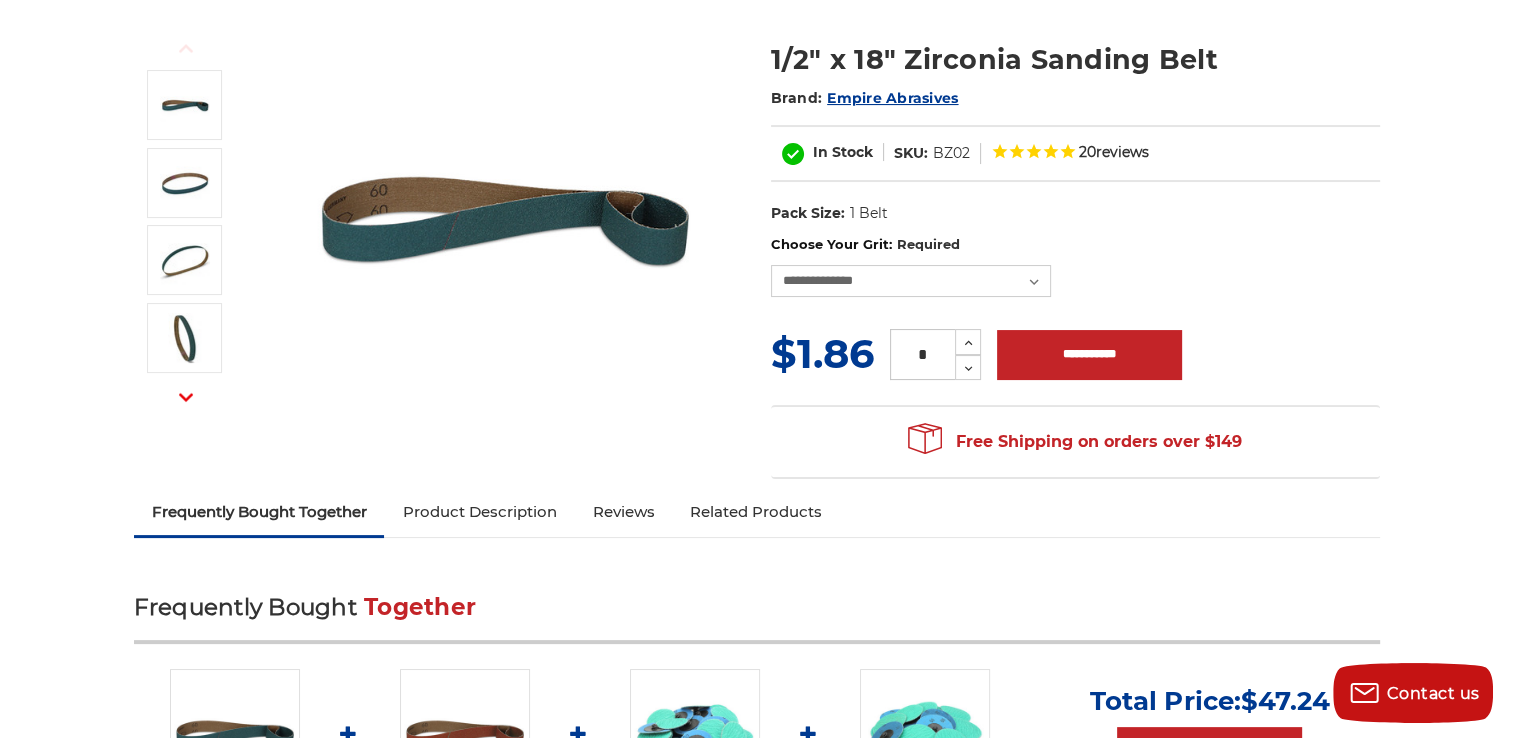 click at bounding box center (505, 219) 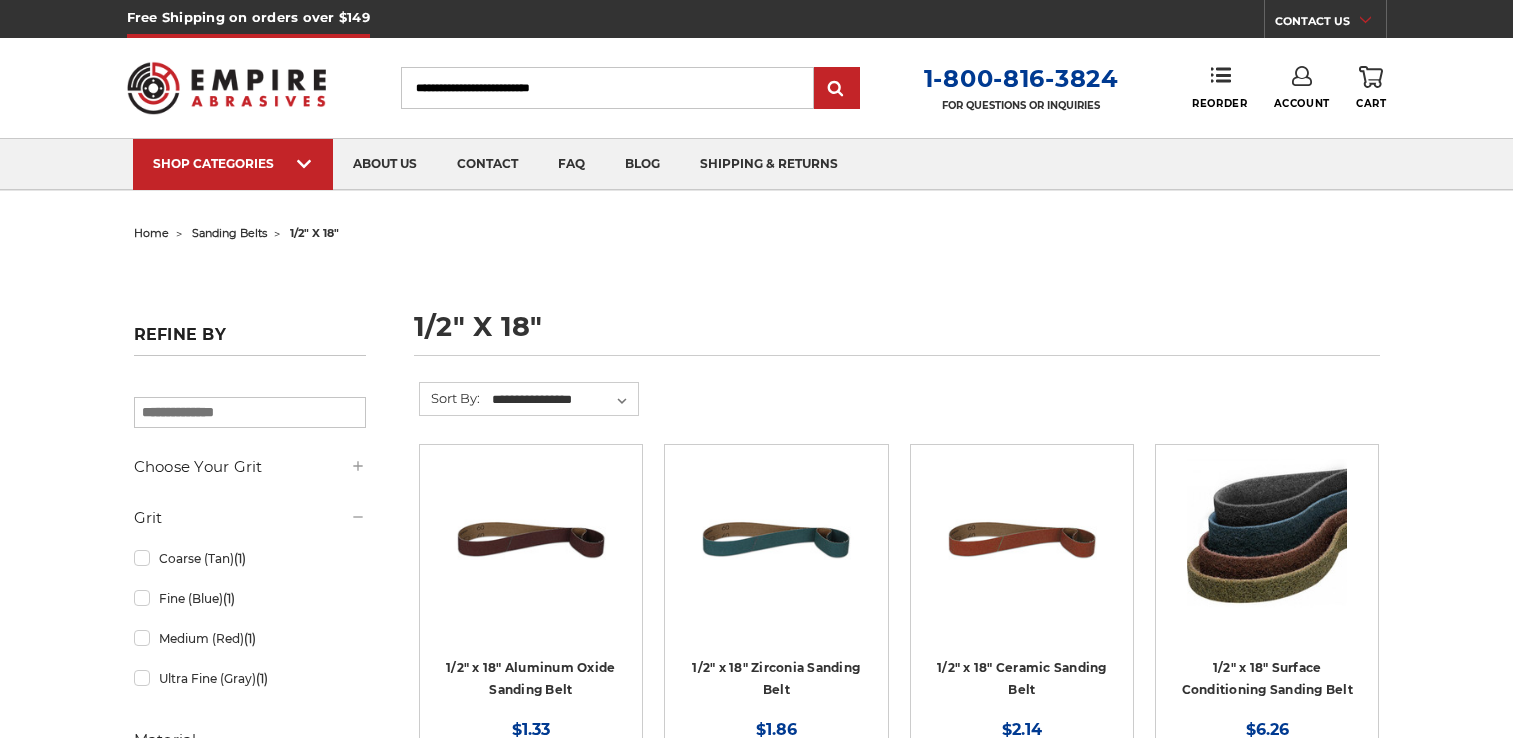 scroll, scrollTop: 200, scrollLeft: 0, axis: vertical 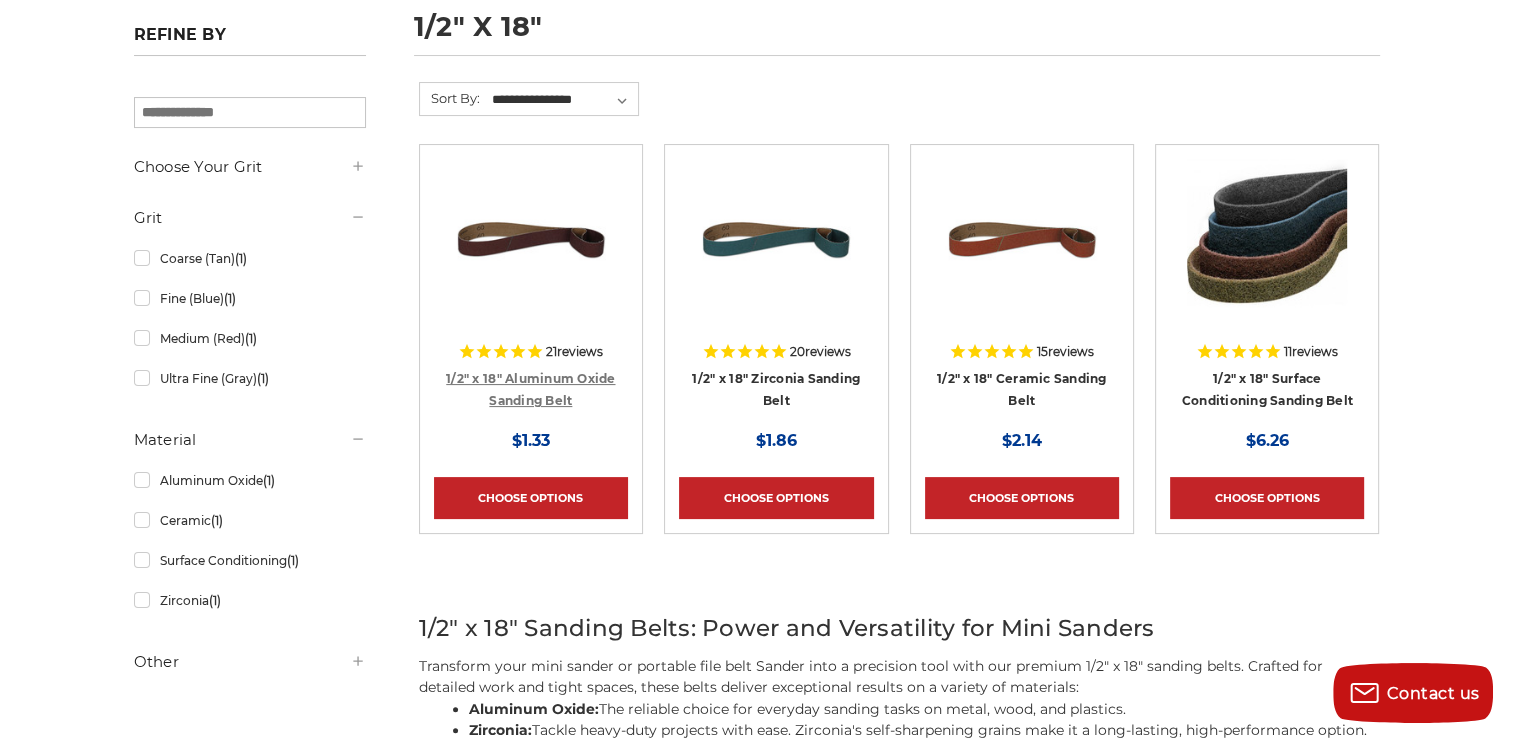 click on "1/2" x 18" Aluminum Oxide Sanding Belt" at bounding box center [530, 390] 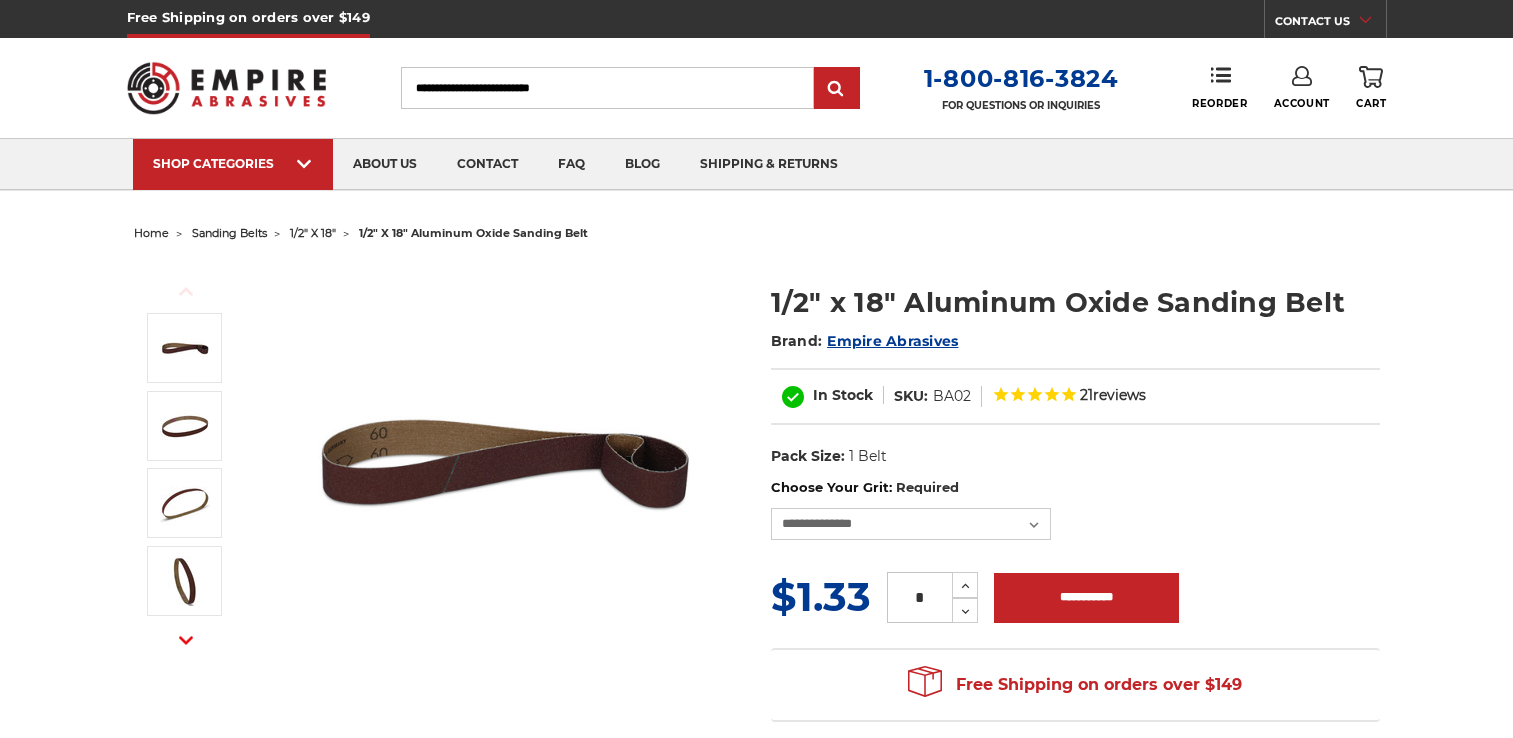 scroll, scrollTop: 0, scrollLeft: 0, axis: both 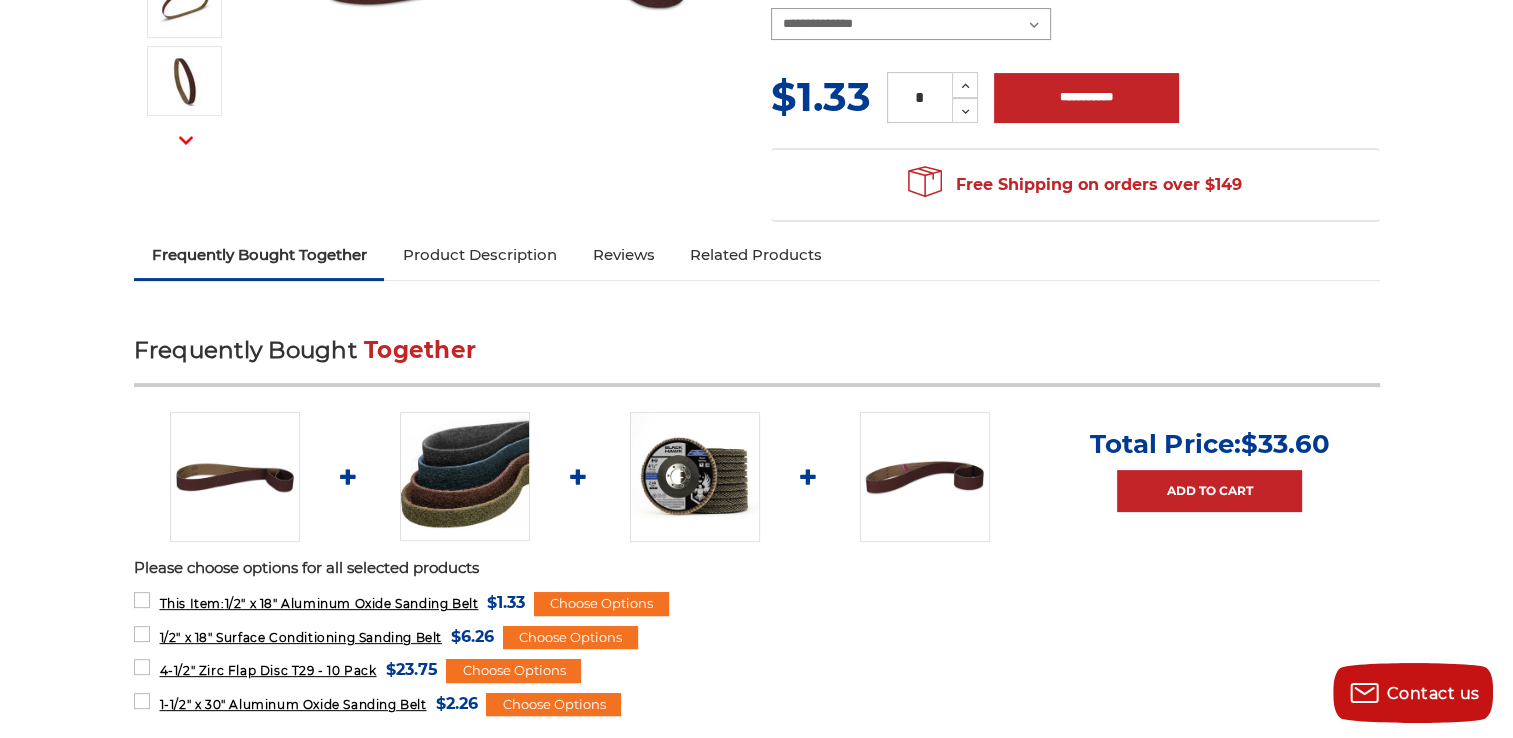 click on "**********" at bounding box center [911, 24] 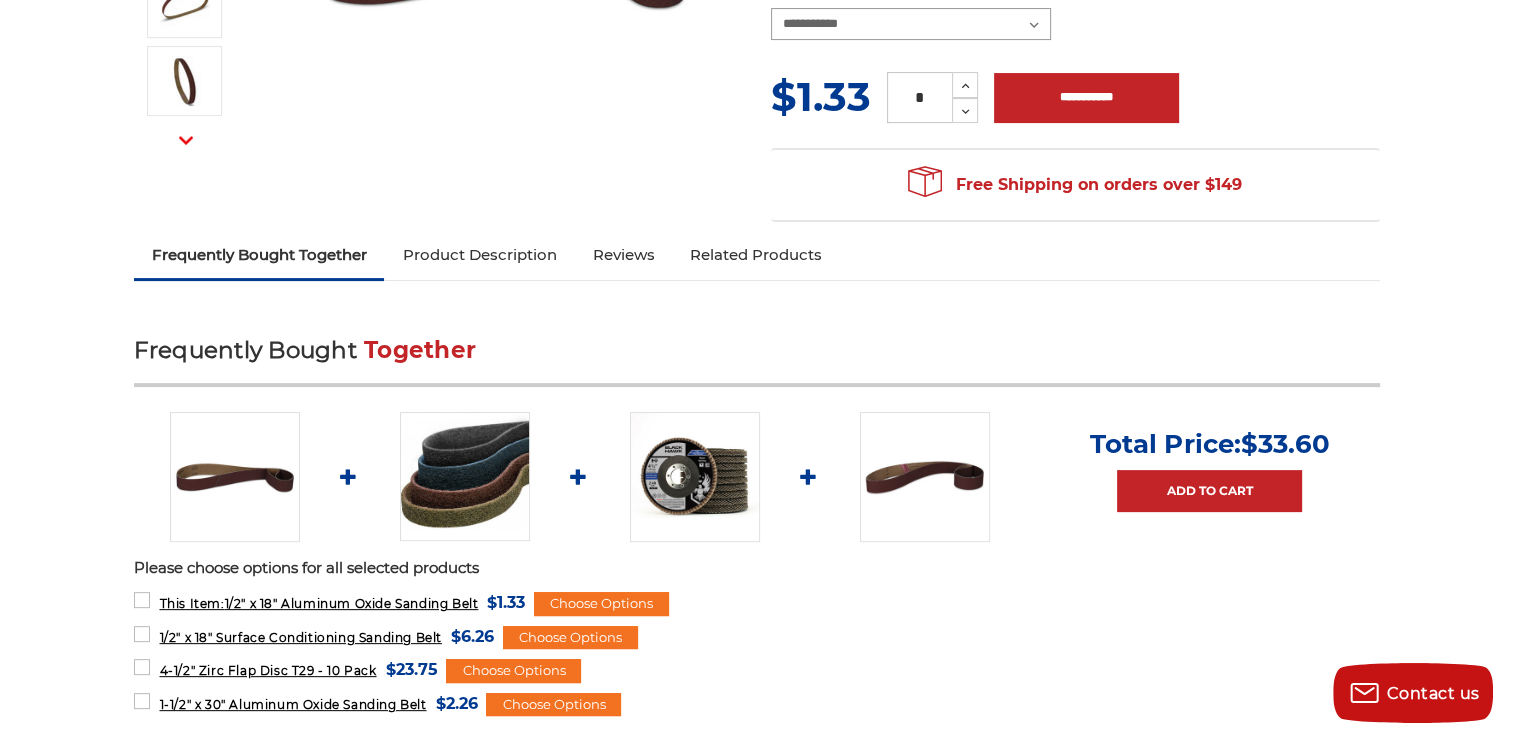 click on "**********" at bounding box center (911, 24) 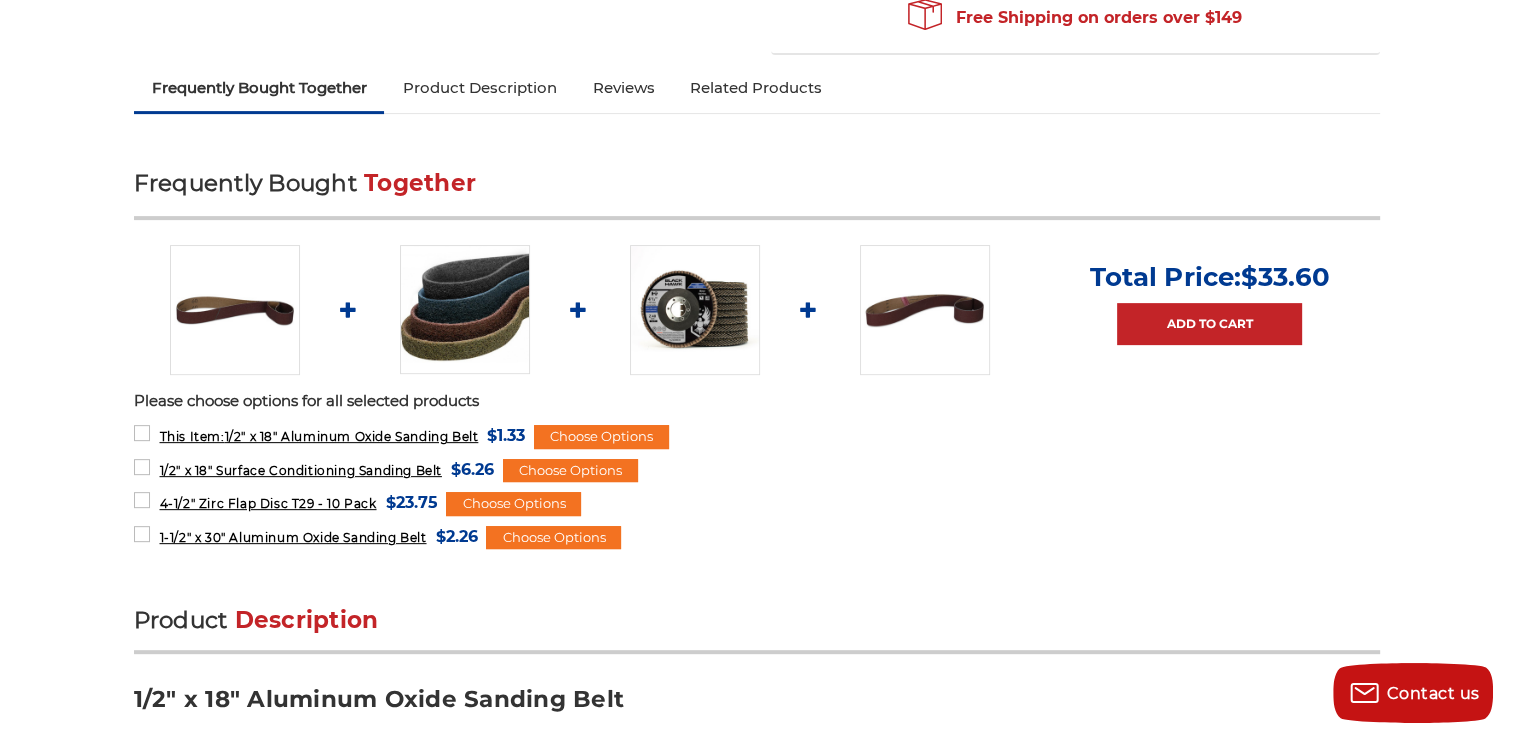 scroll, scrollTop: 700, scrollLeft: 0, axis: vertical 